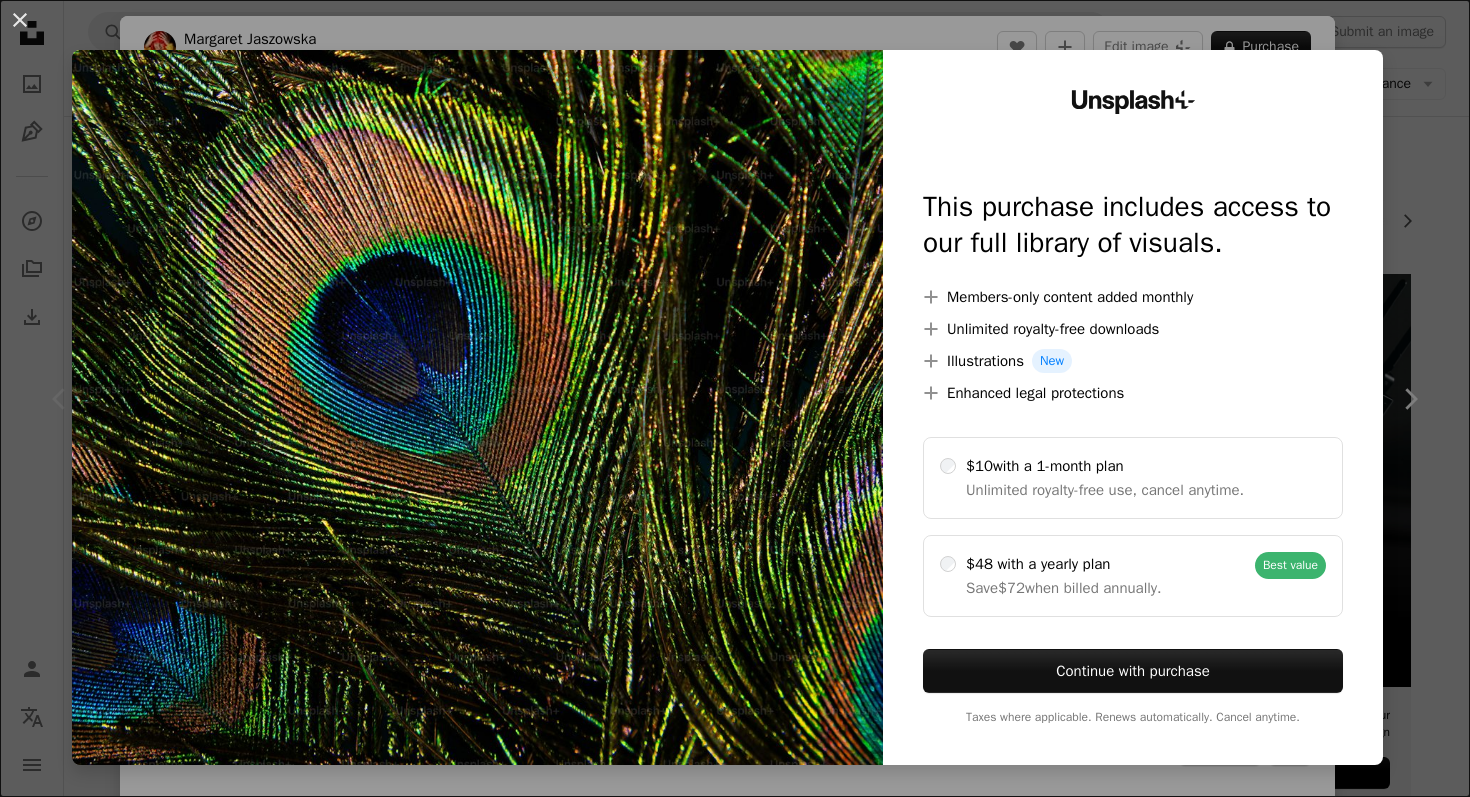 scroll, scrollTop: 240, scrollLeft: 0, axis: vertical 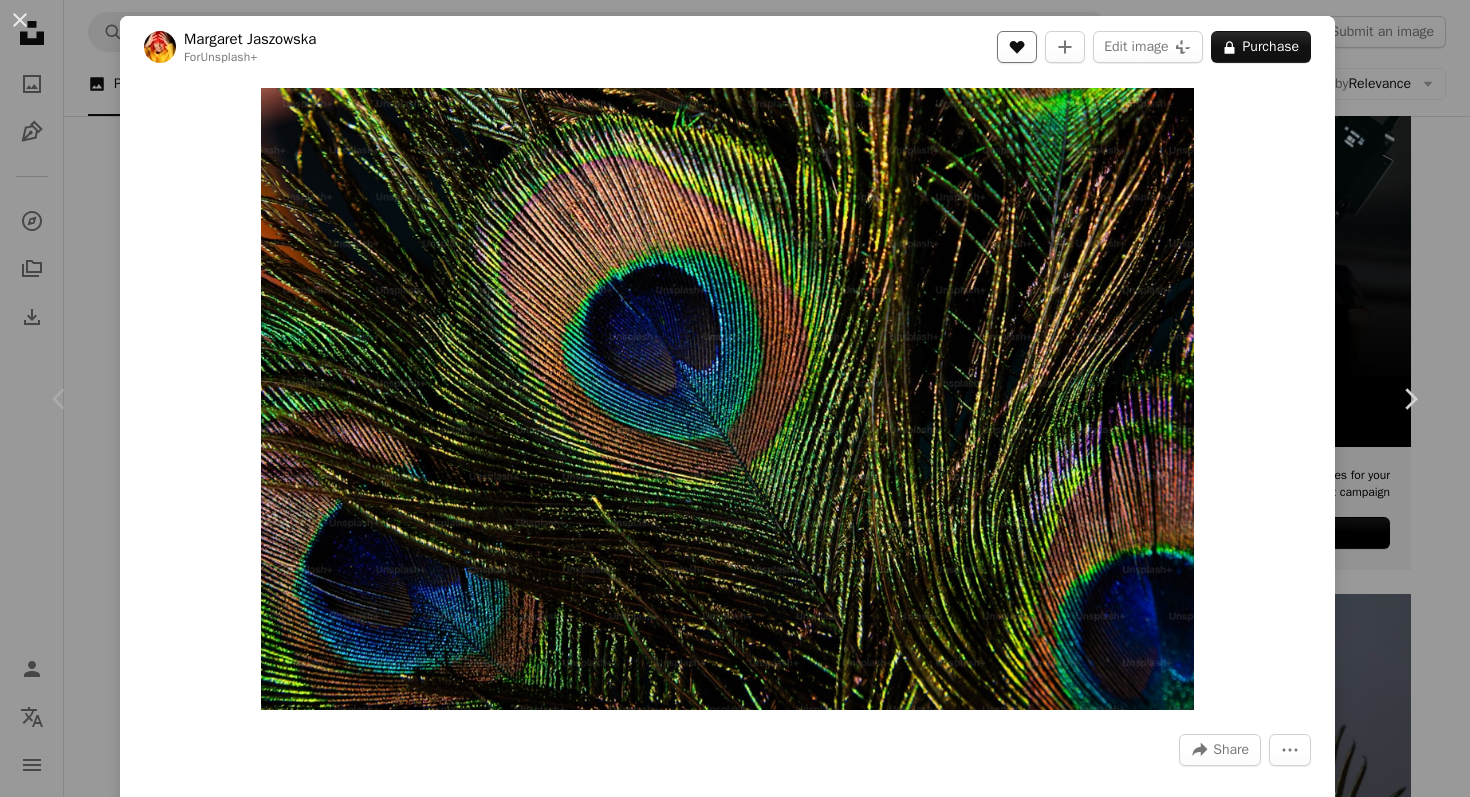 click on "A heart" at bounding box center [1017, 47] 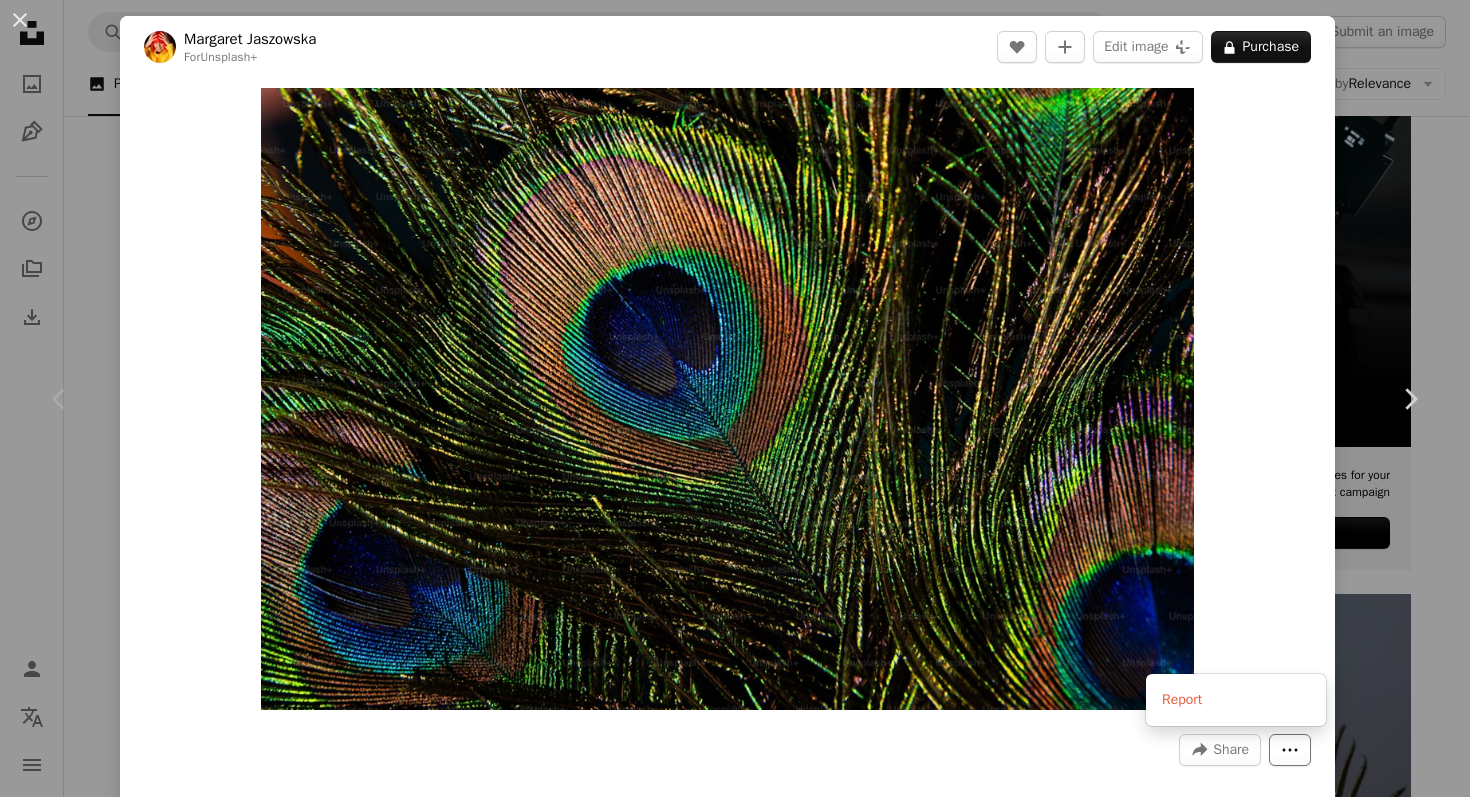 click on "More Actions" at bounding box center (1290, 750) 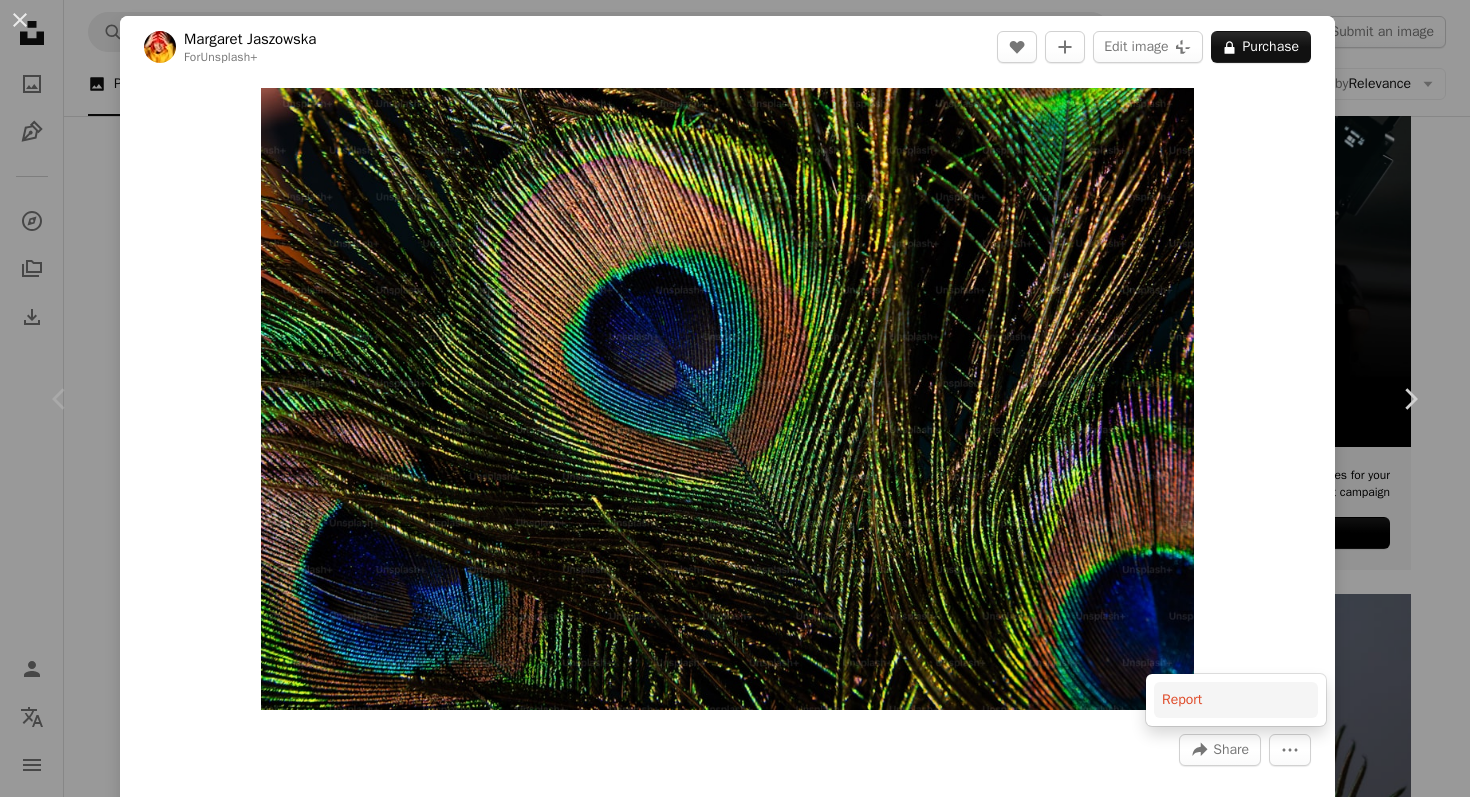 click on "Report" at bounding box center [1236, 700] 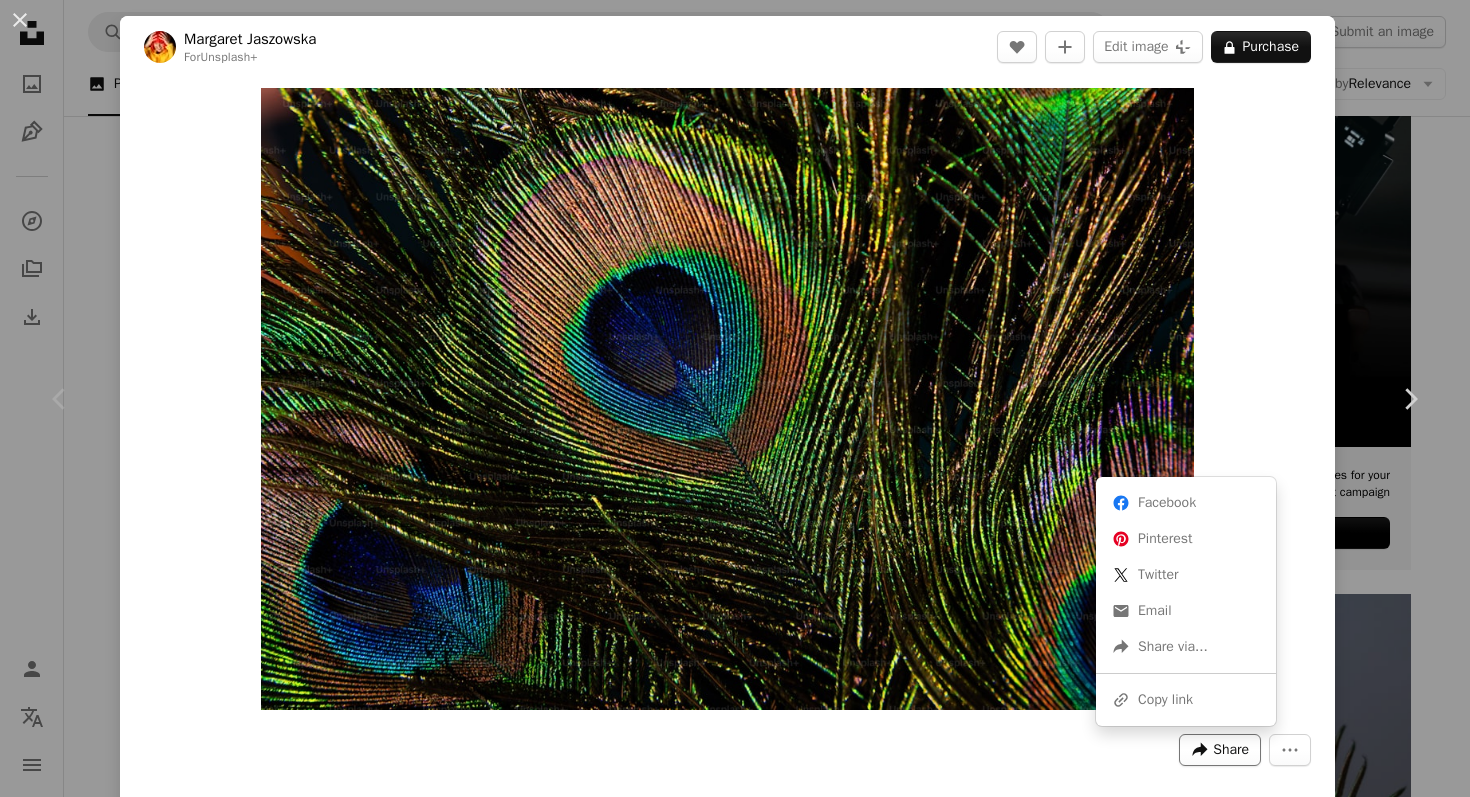 click on "Share" at bounding box center (1231, 750) 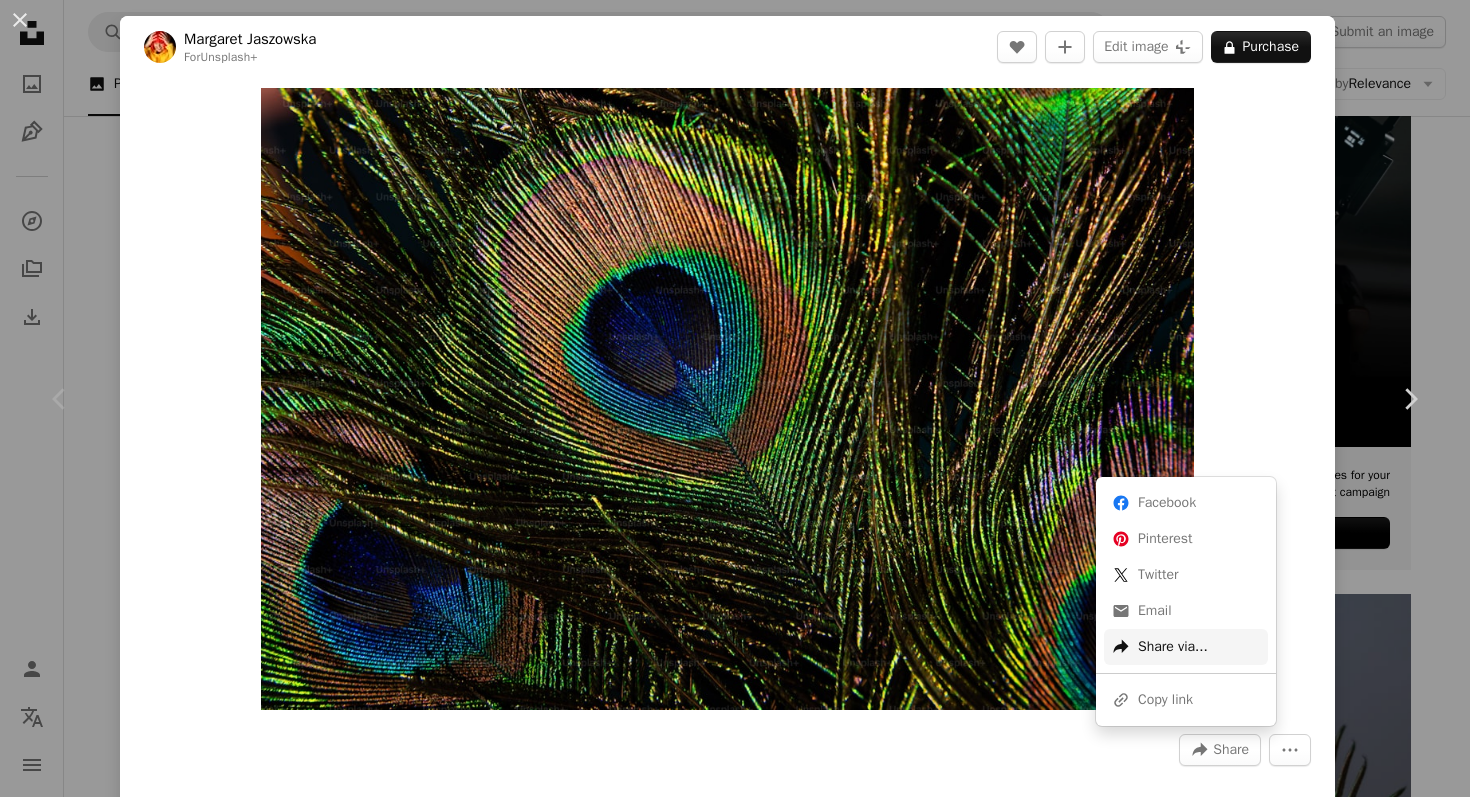 click on "A forward-right arrow Share via..." at bounding box center [1186, 647] 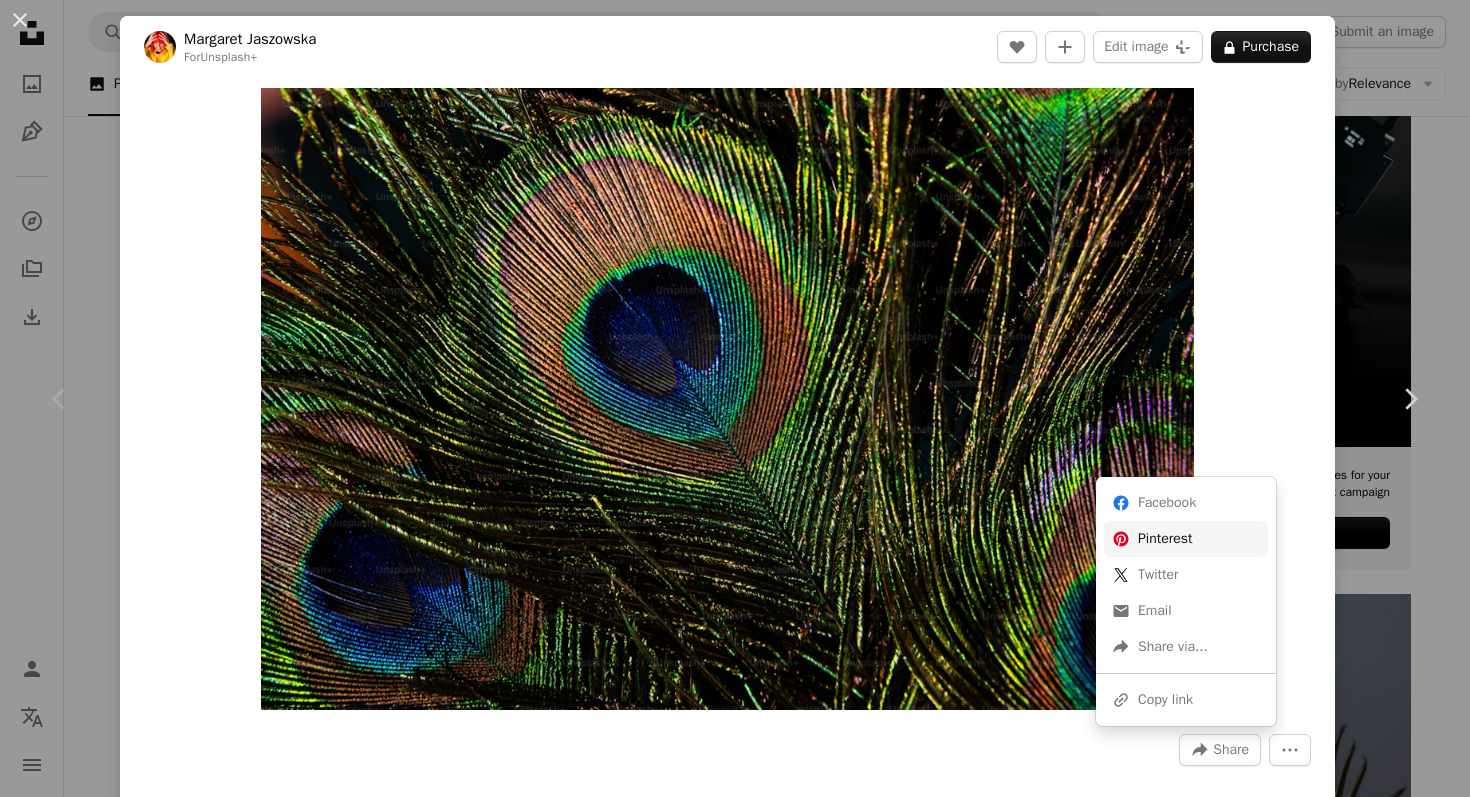 click on "Pinterest icon Pinterest" at bounding box center [1186, 539] 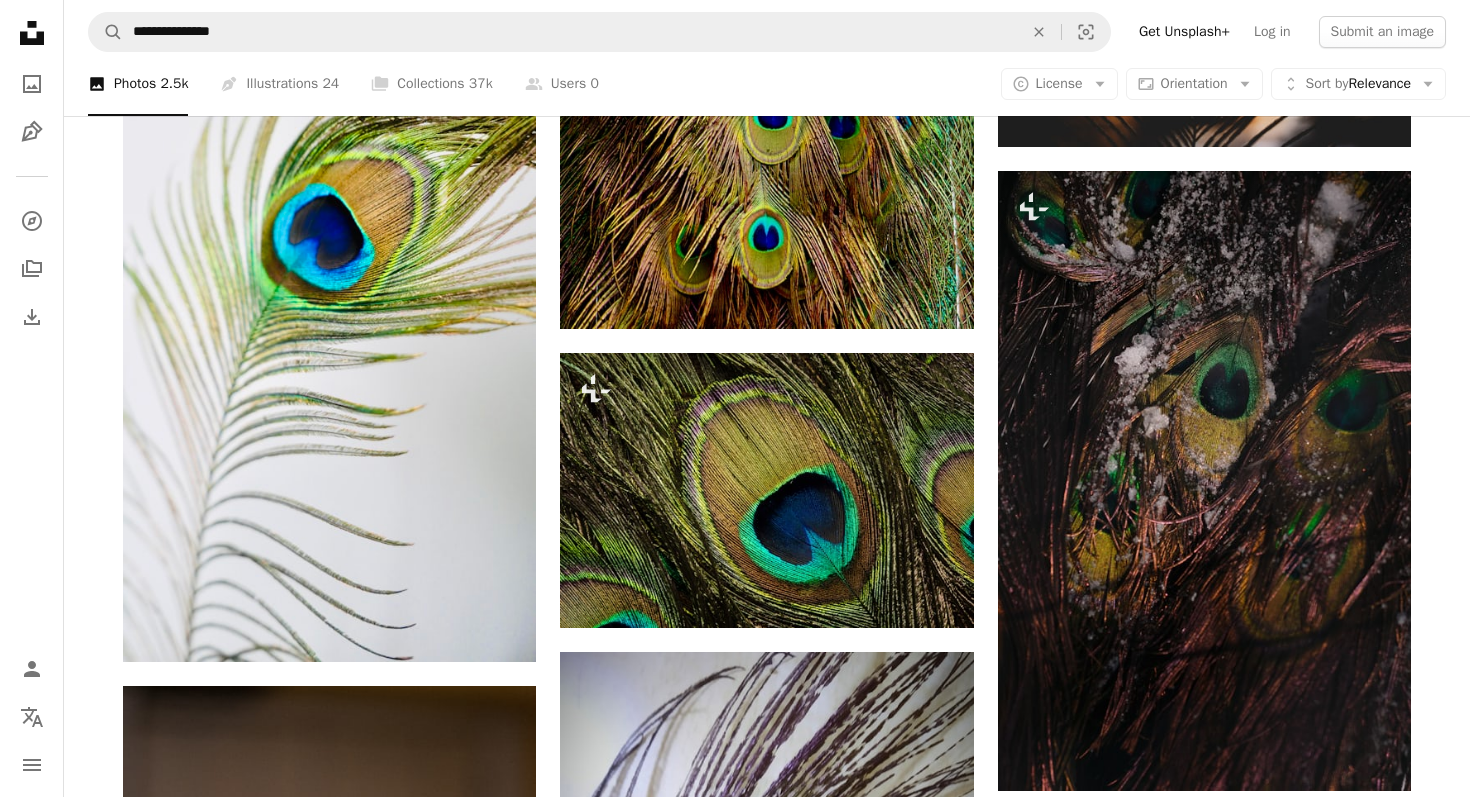 scroll, scrollTop: 2600, scrollLeft: 0, axis: vertical 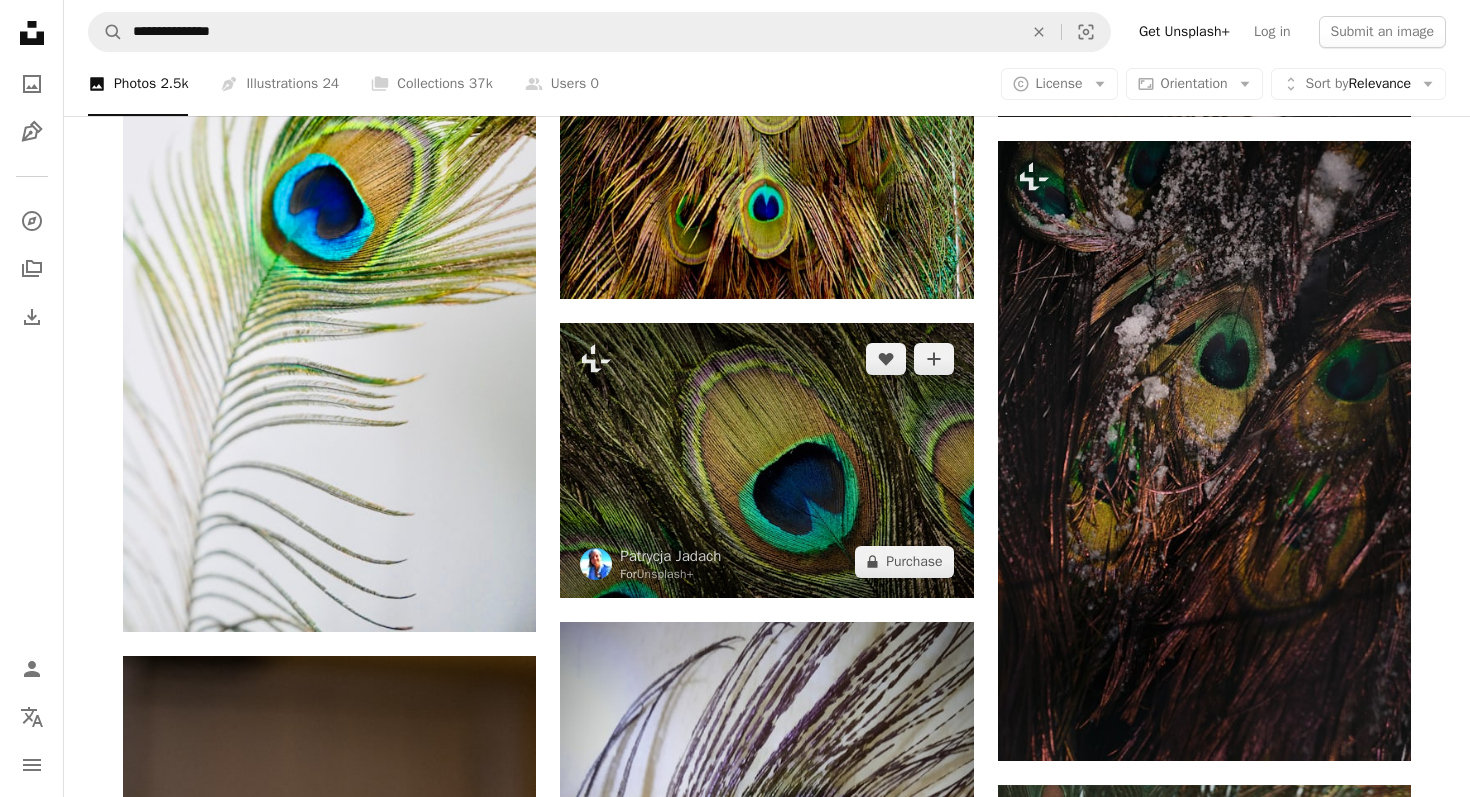 click at bounding box center [766, 460] 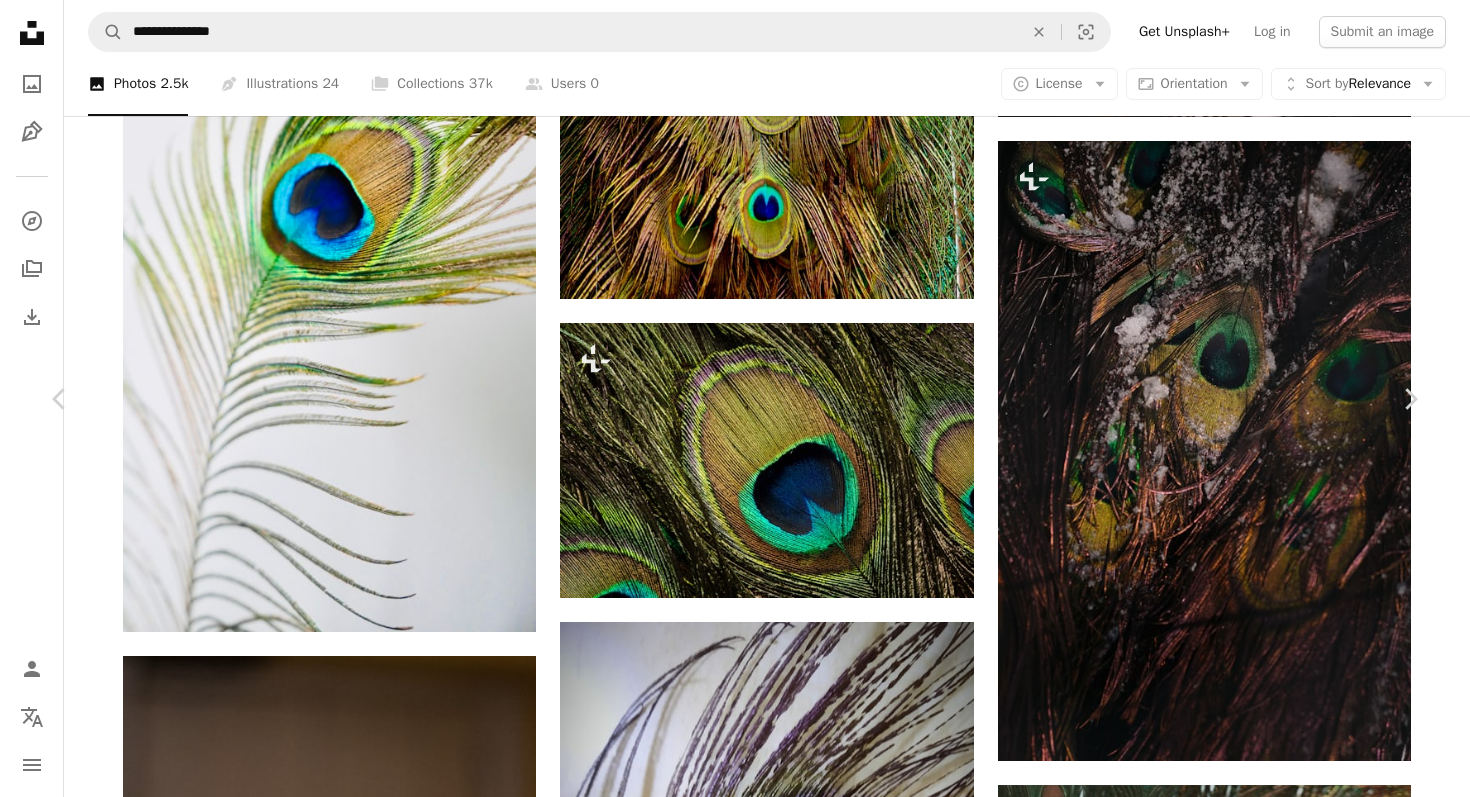 click at bounding box center (727, 6758) 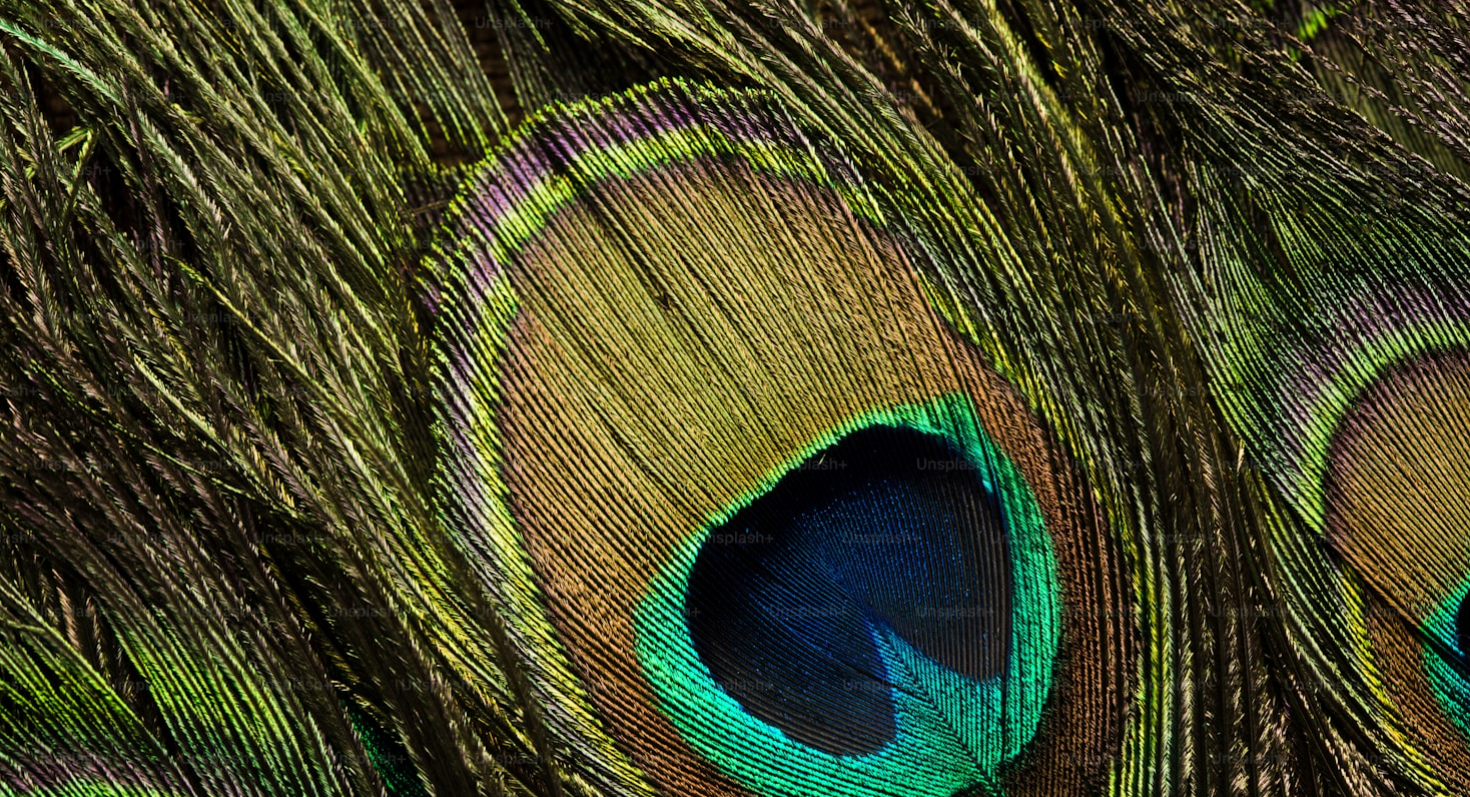 scroll, scrollTop: 92, scrollLeft: 0, axis: vertical 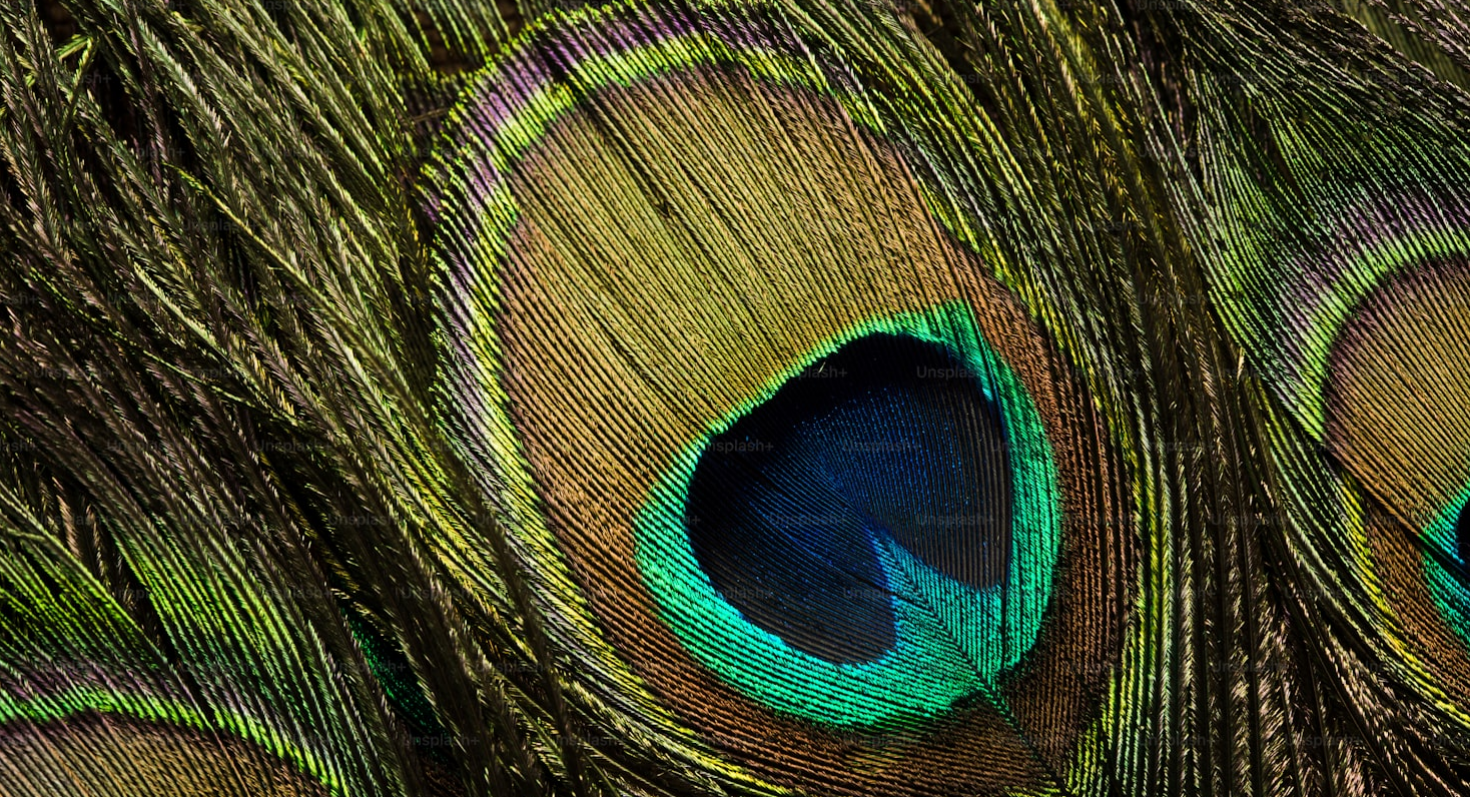 click at bounding box center (735, 397) 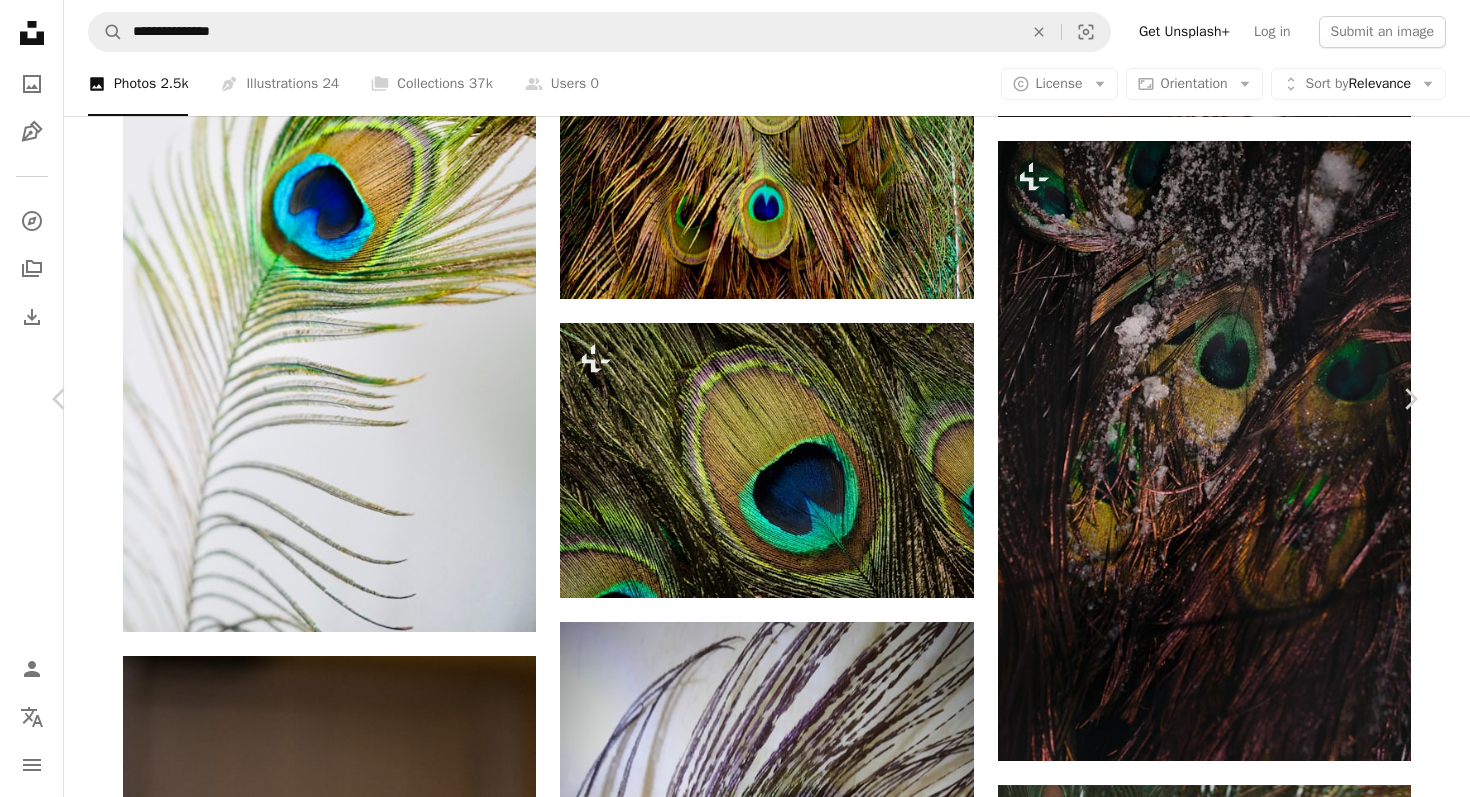 type 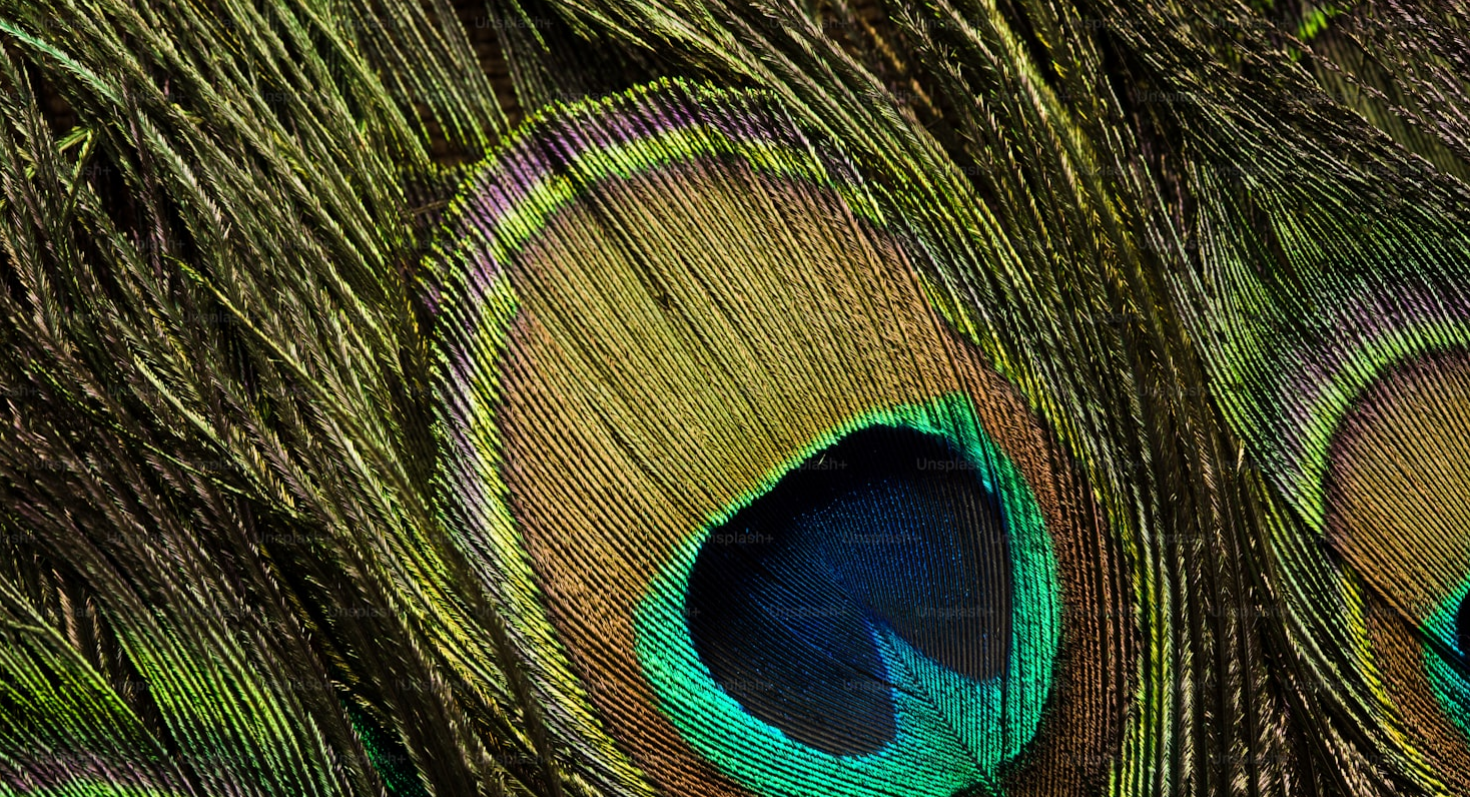 scroll, scrollTop: 92, scrollLeft: 0, axis: vertical 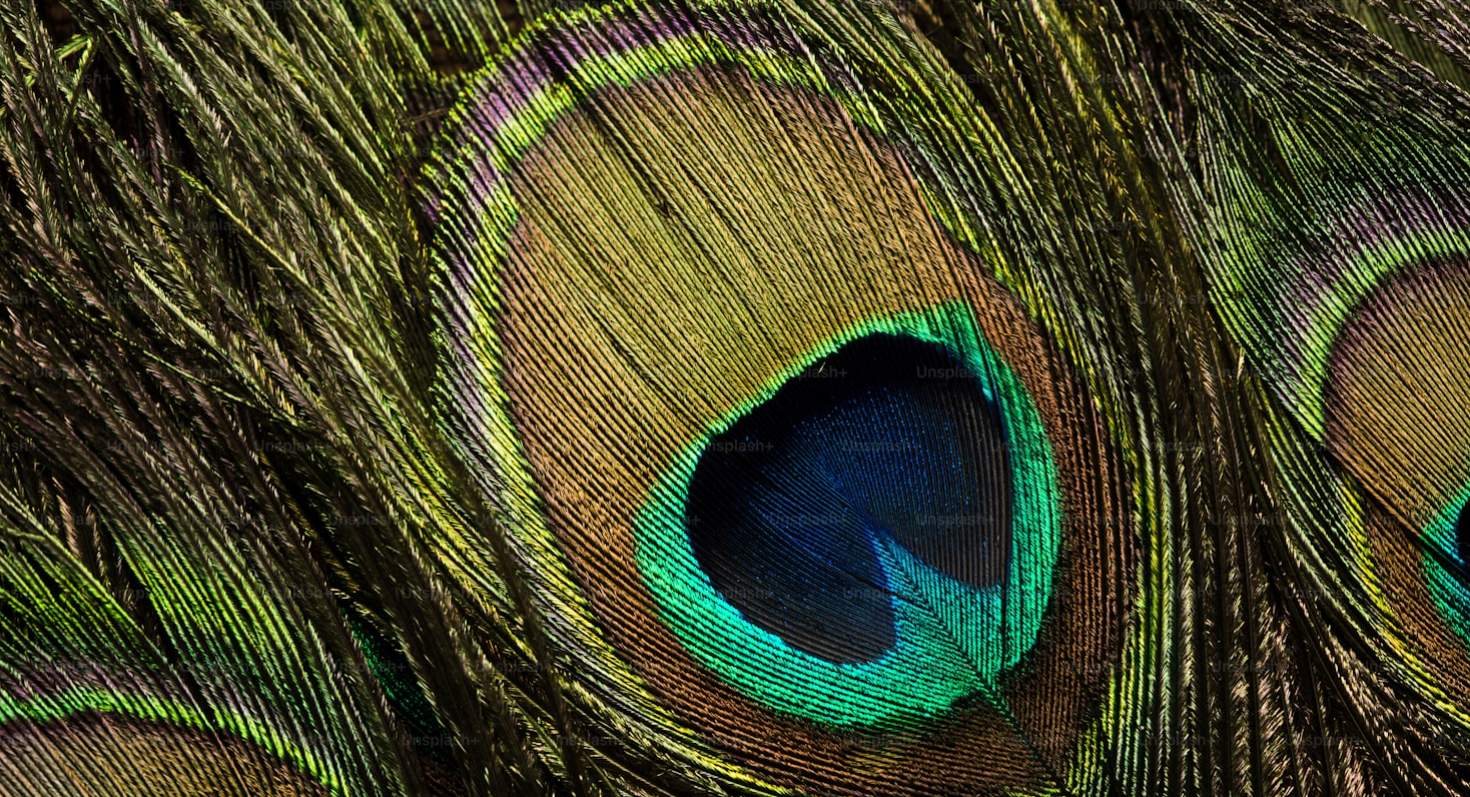 click at bounding box center (735, 397) 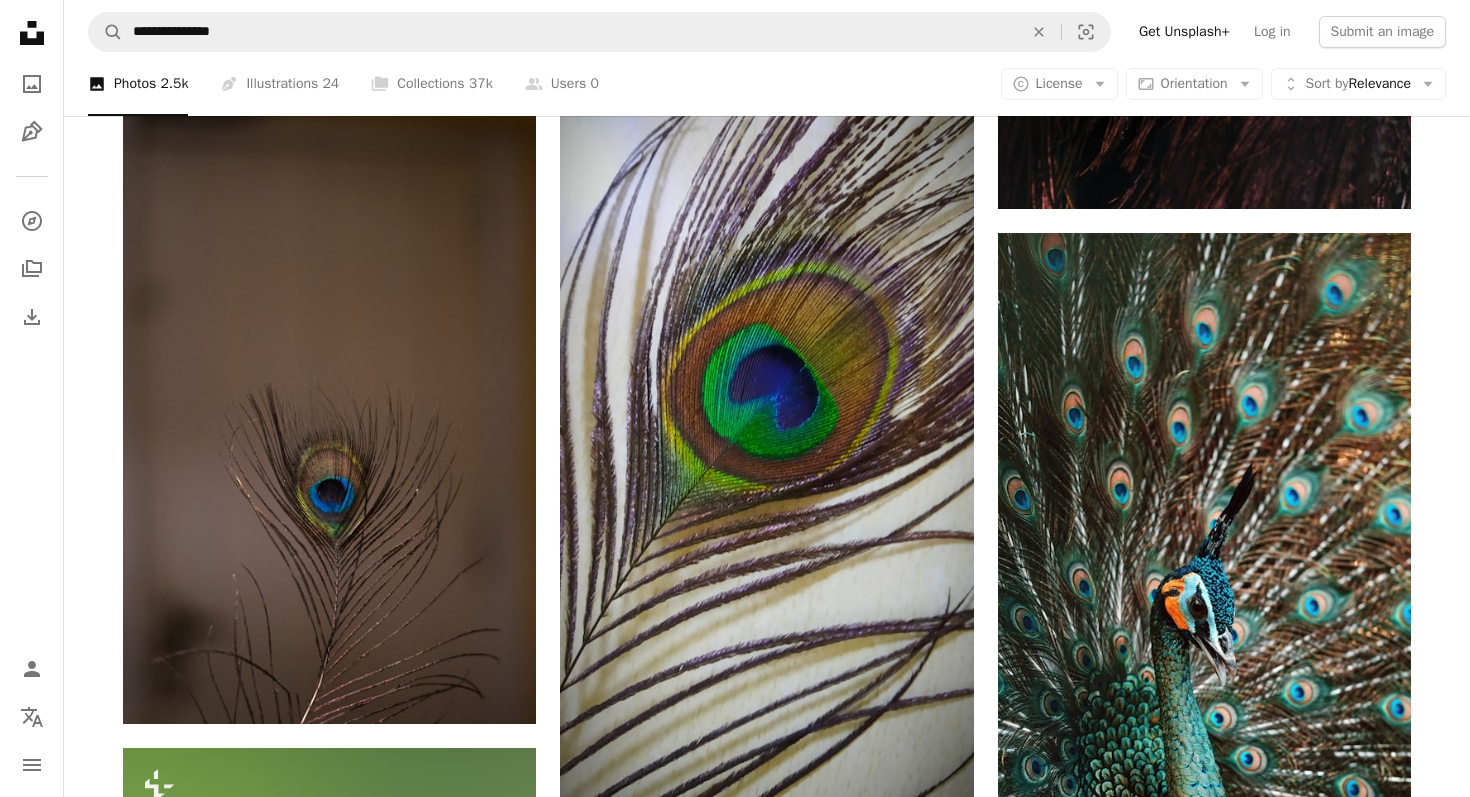 scroll, scrollTop: 3160, scrollLeft: 0, axis: vertical 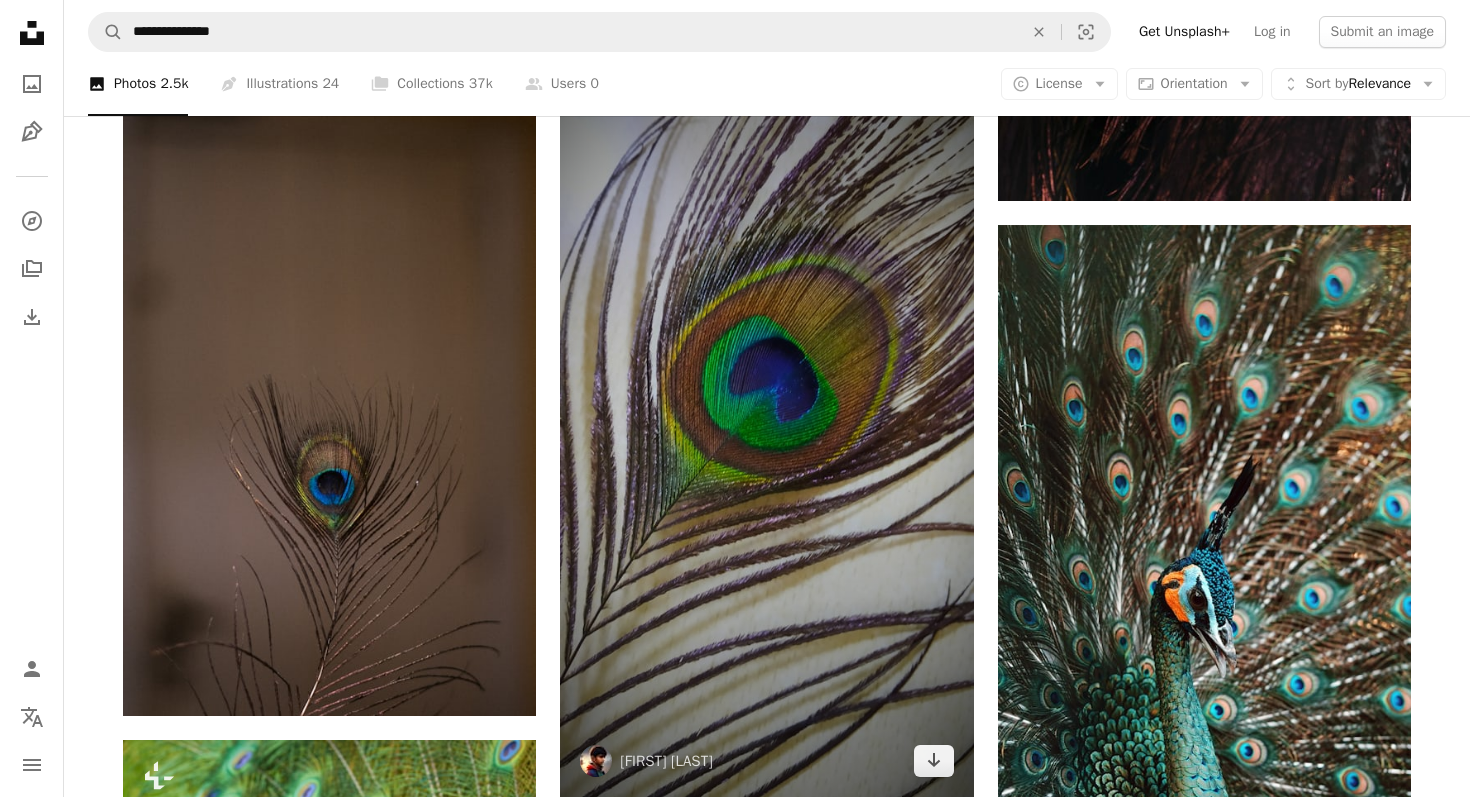 click at bounding box center (766, 429) 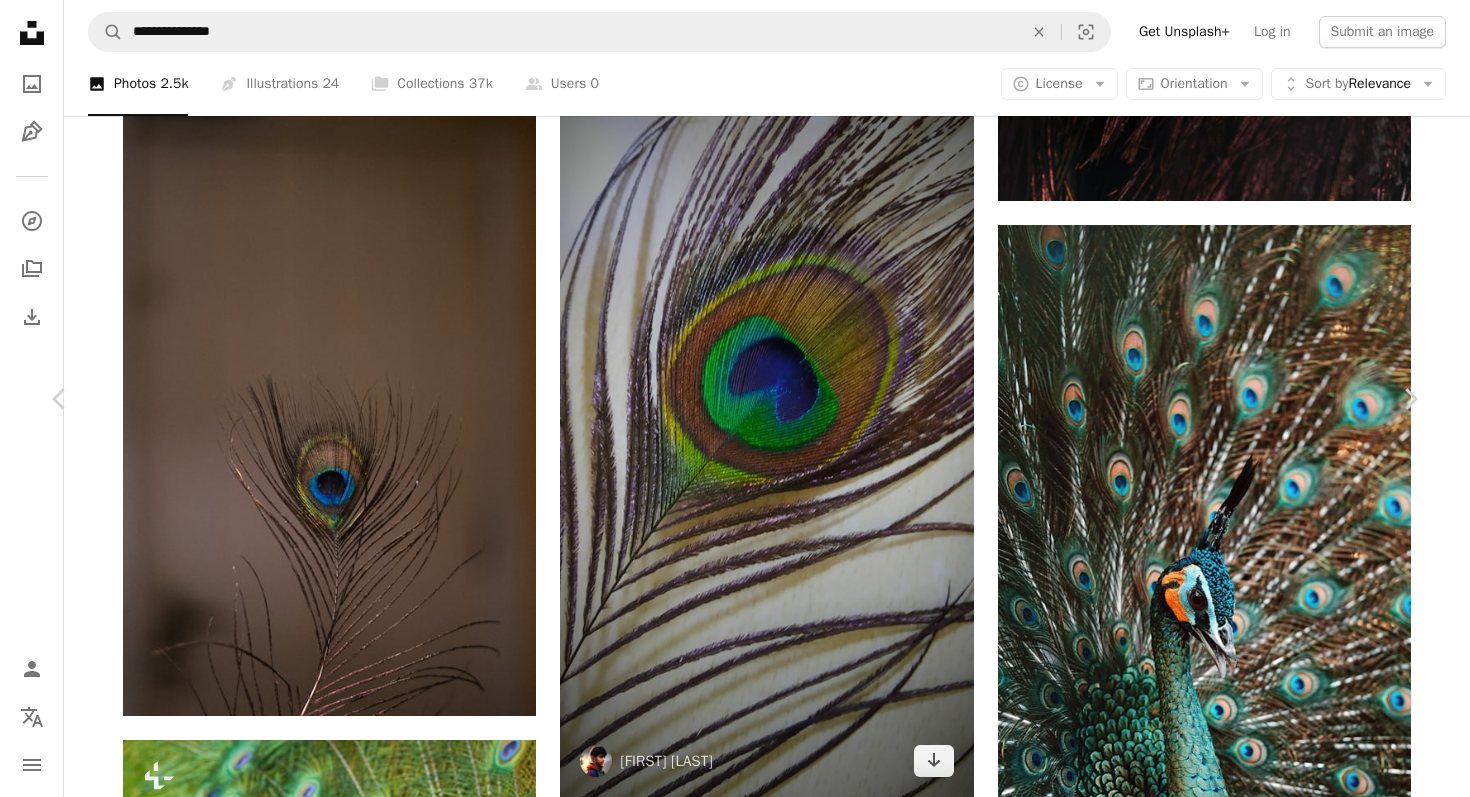 click at bounding box center (728, 6198) 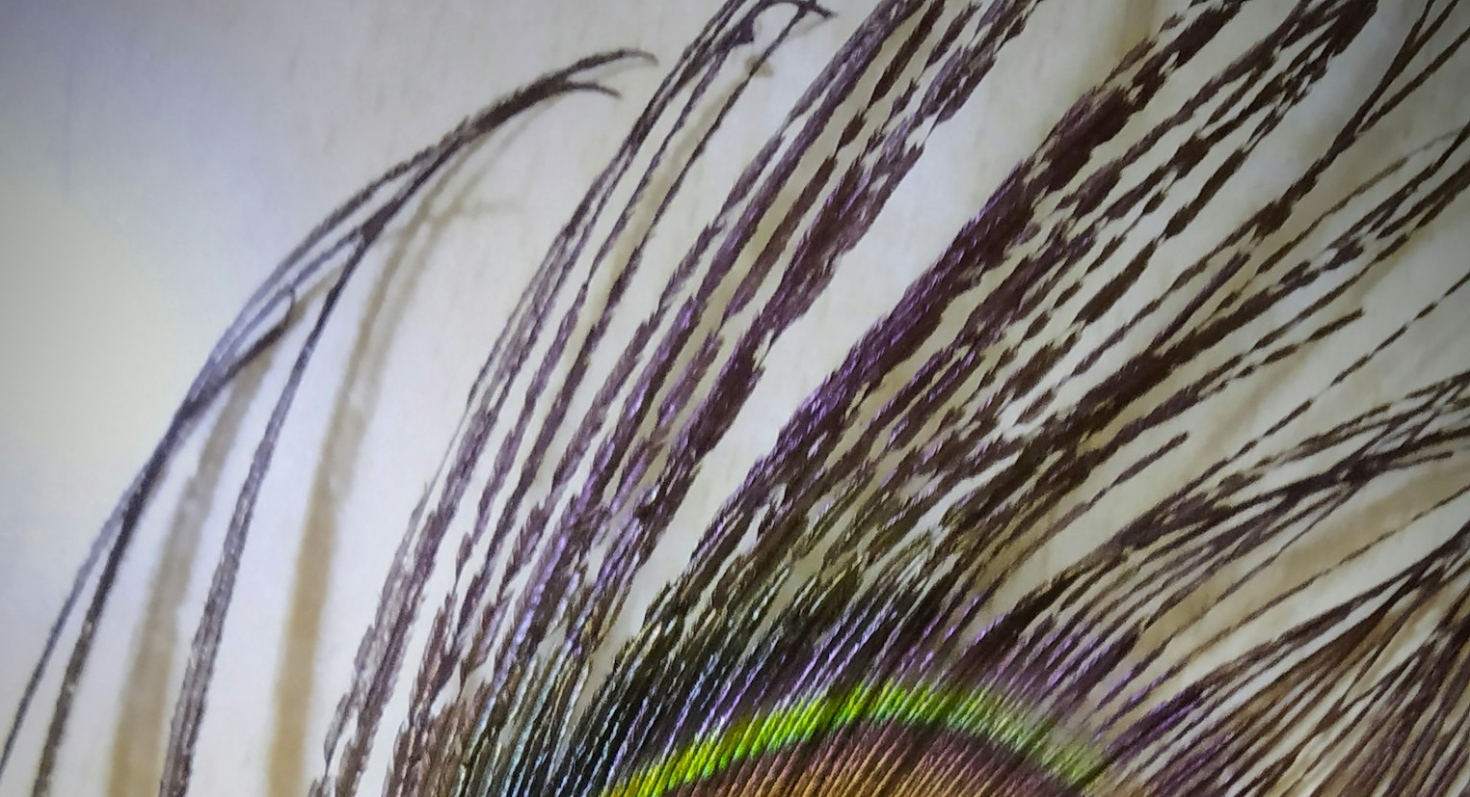 scroll, scrollTop: 910, scrollLeft: 0, axis: vertical 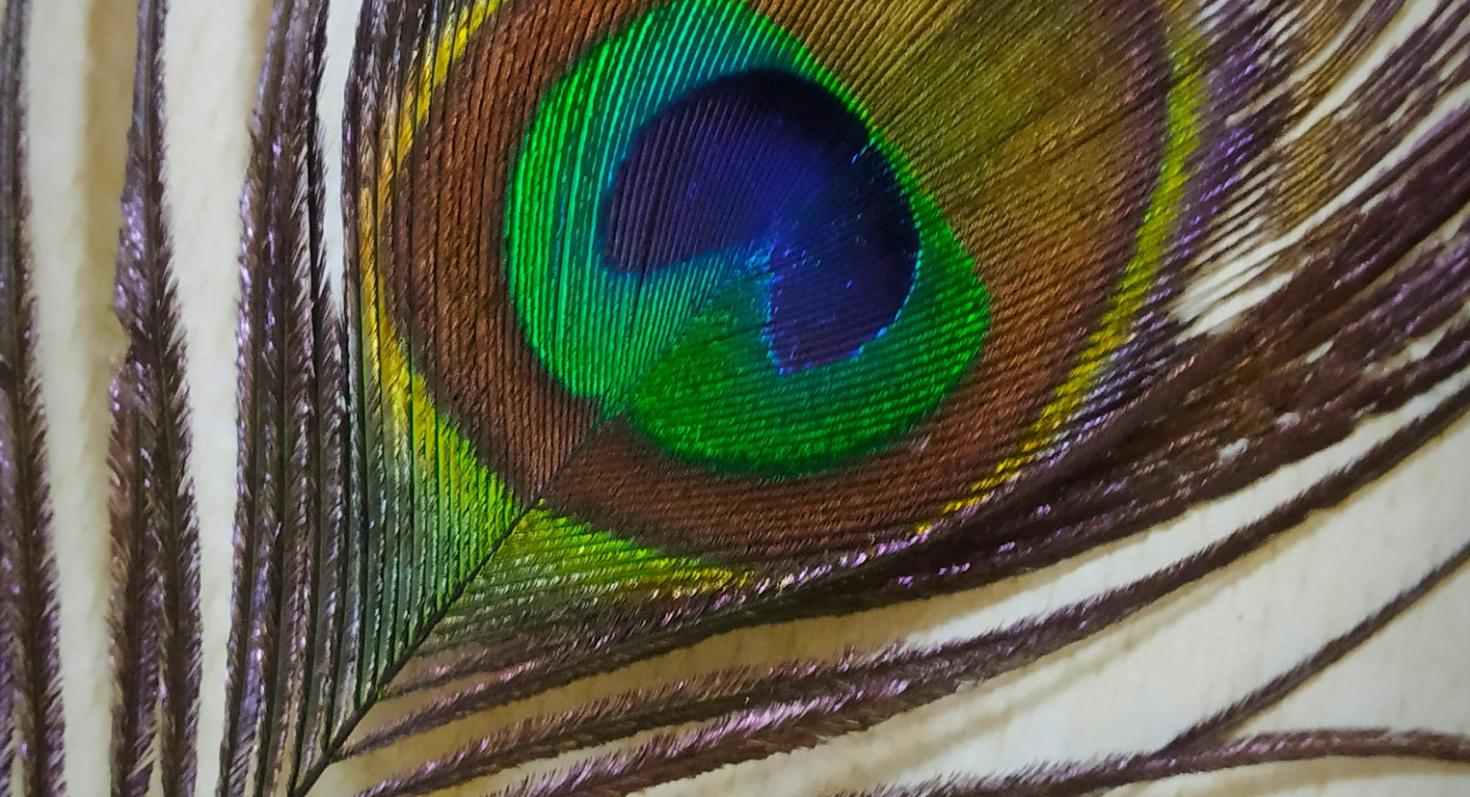 click at bounding box center [735, 397] 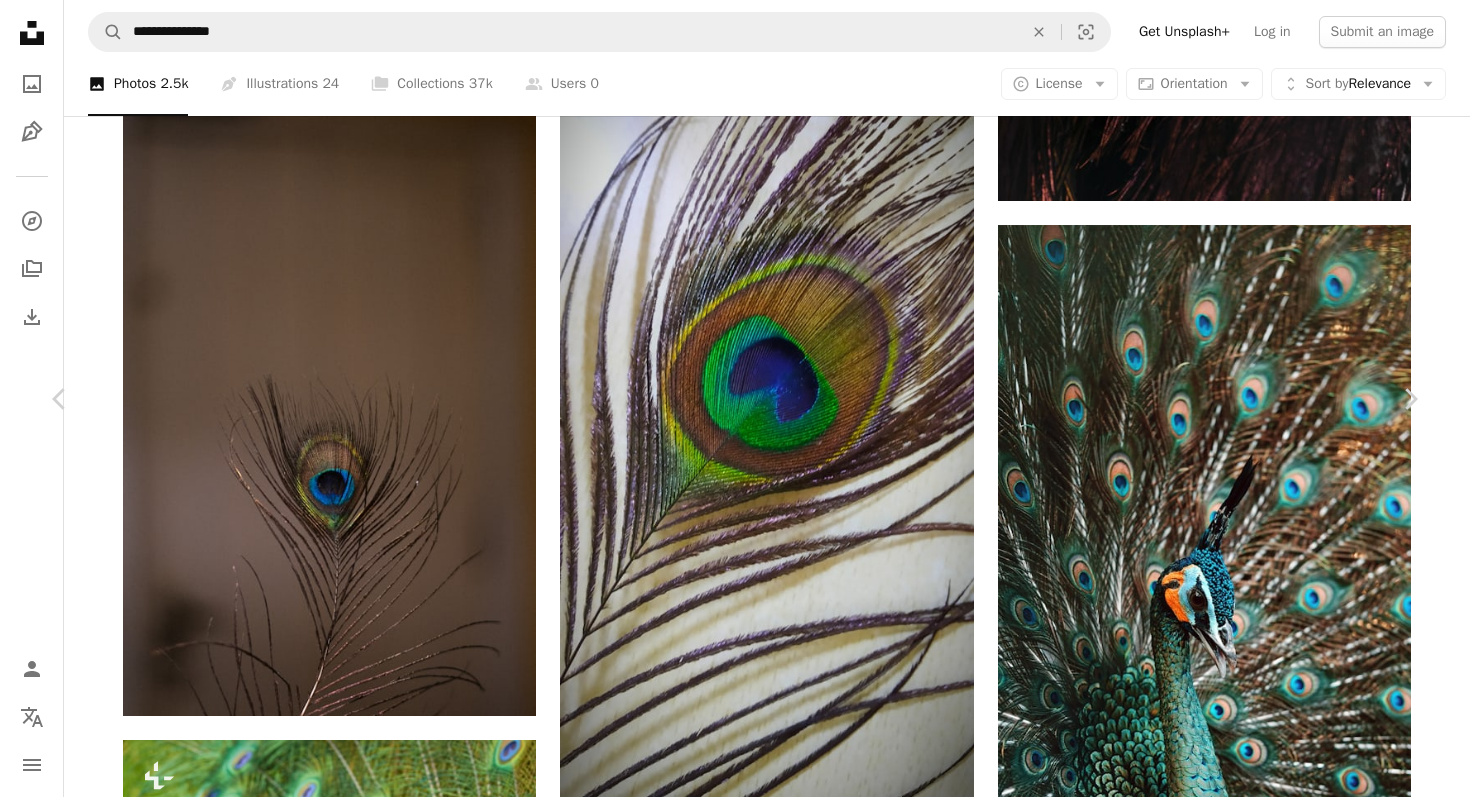 click on "Download free" at bounding box center (1221, 5846) 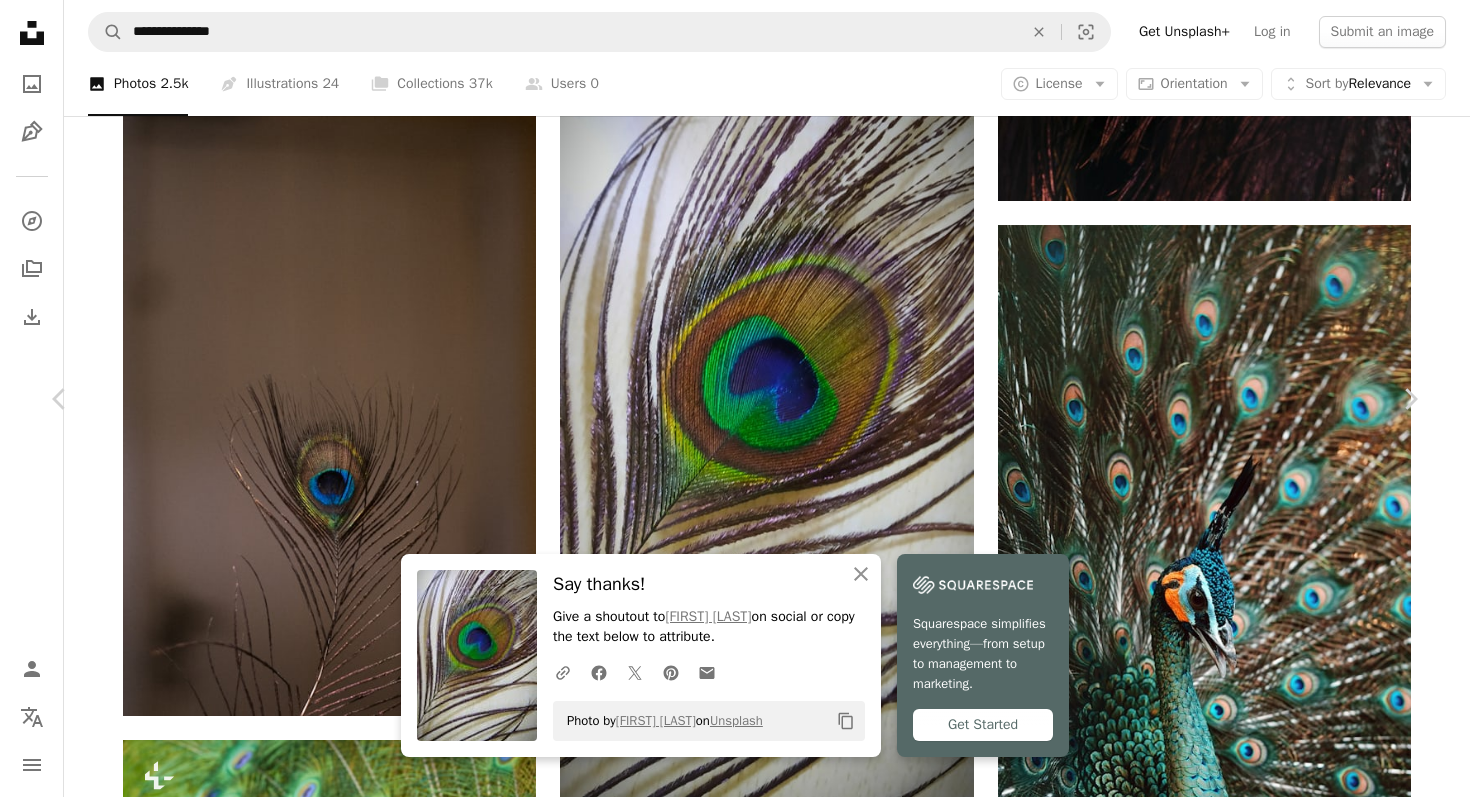click on "Download free" at bounding box center (1221, 5846) 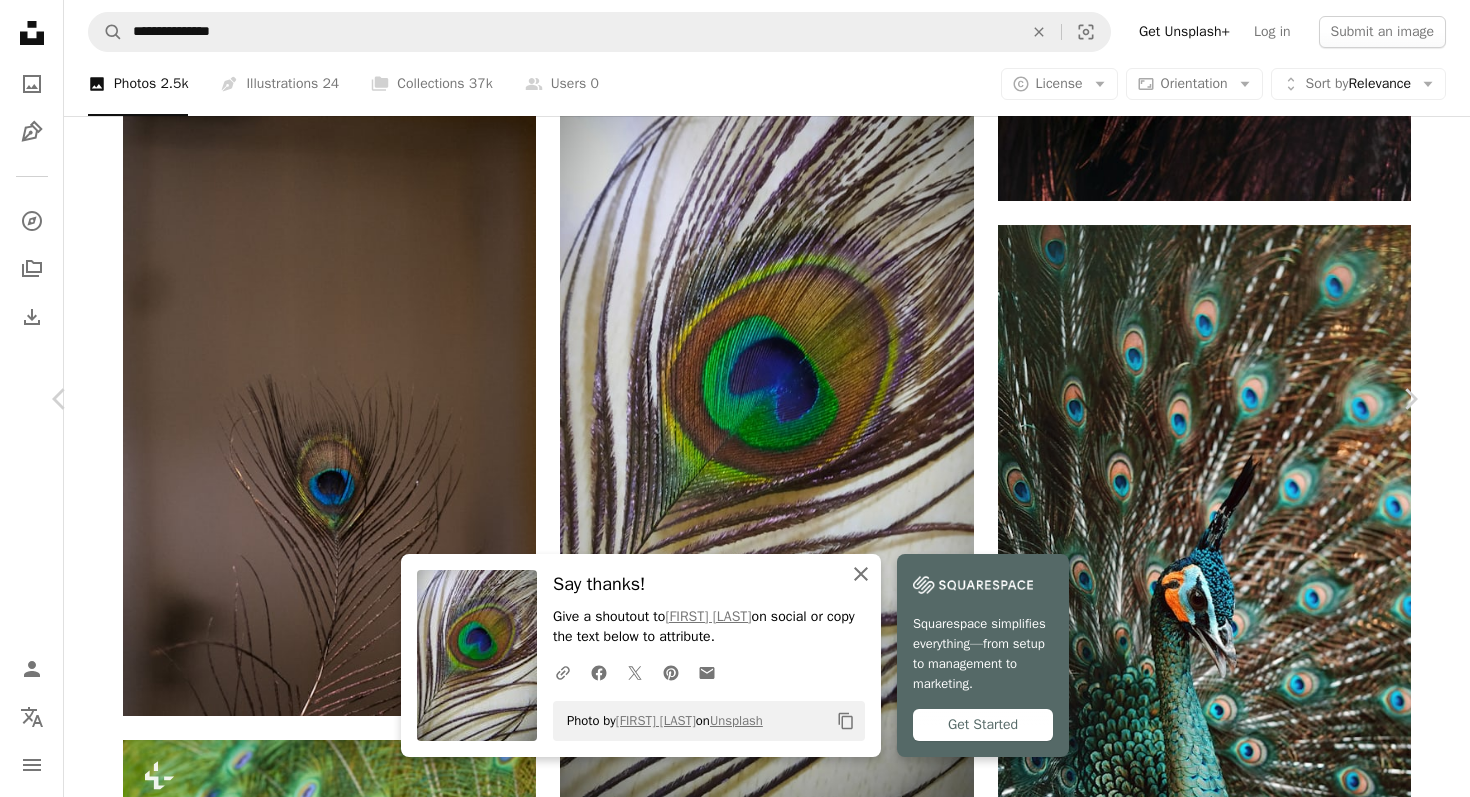 click on "An X shape" 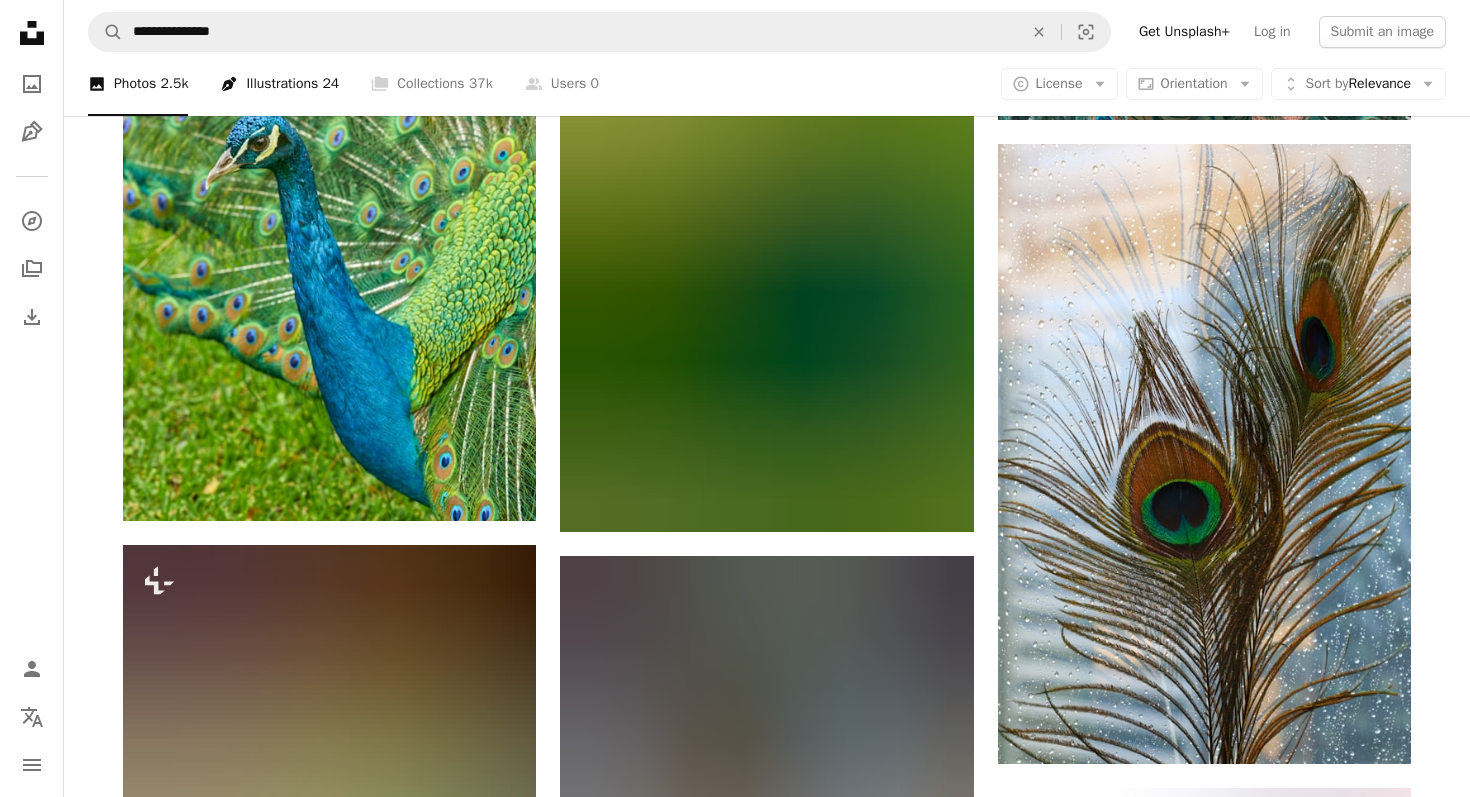 scroll, scrollTop: 4040, scrollLeft: 0, axis: vertical 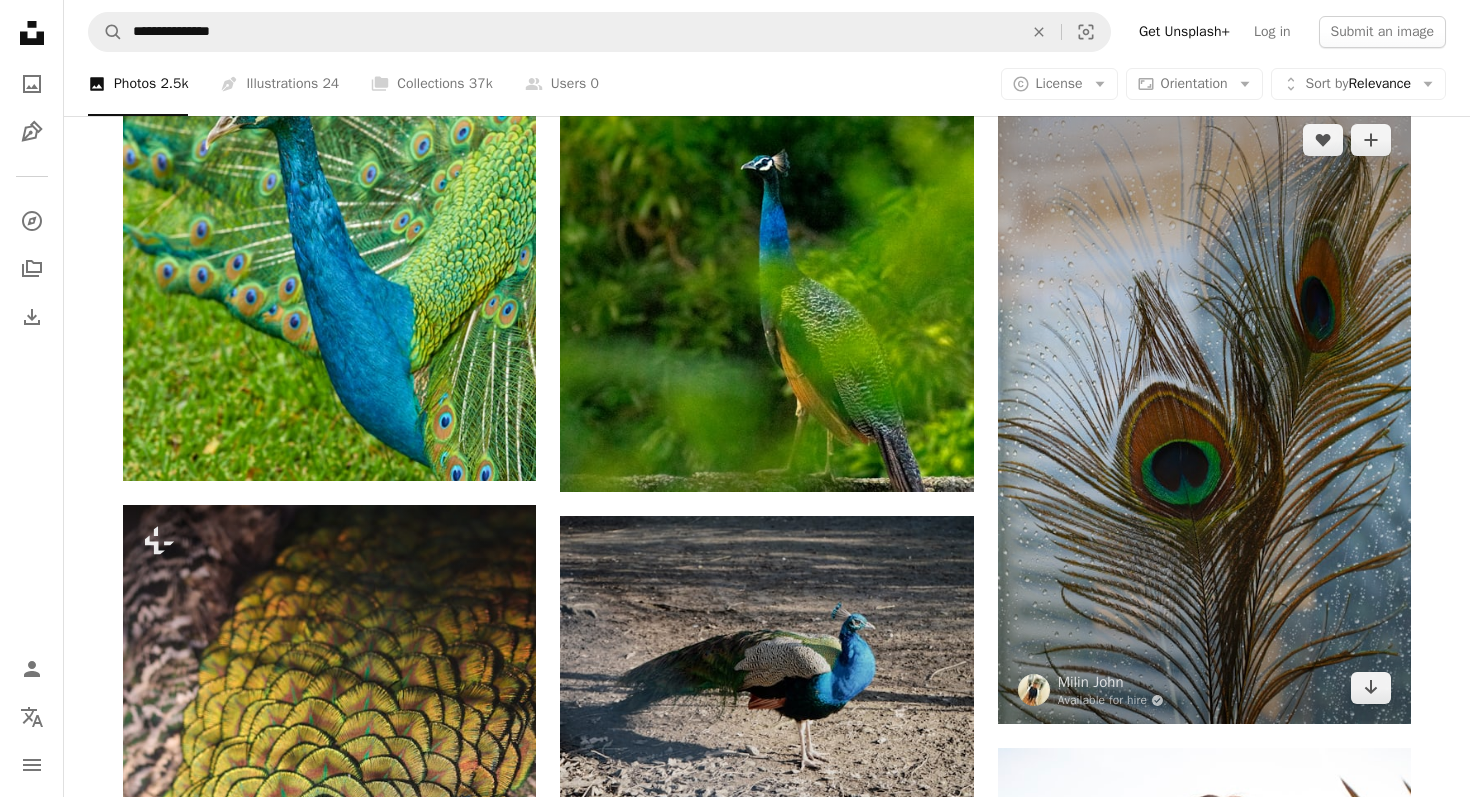 click at bounding box center (1204, 414) 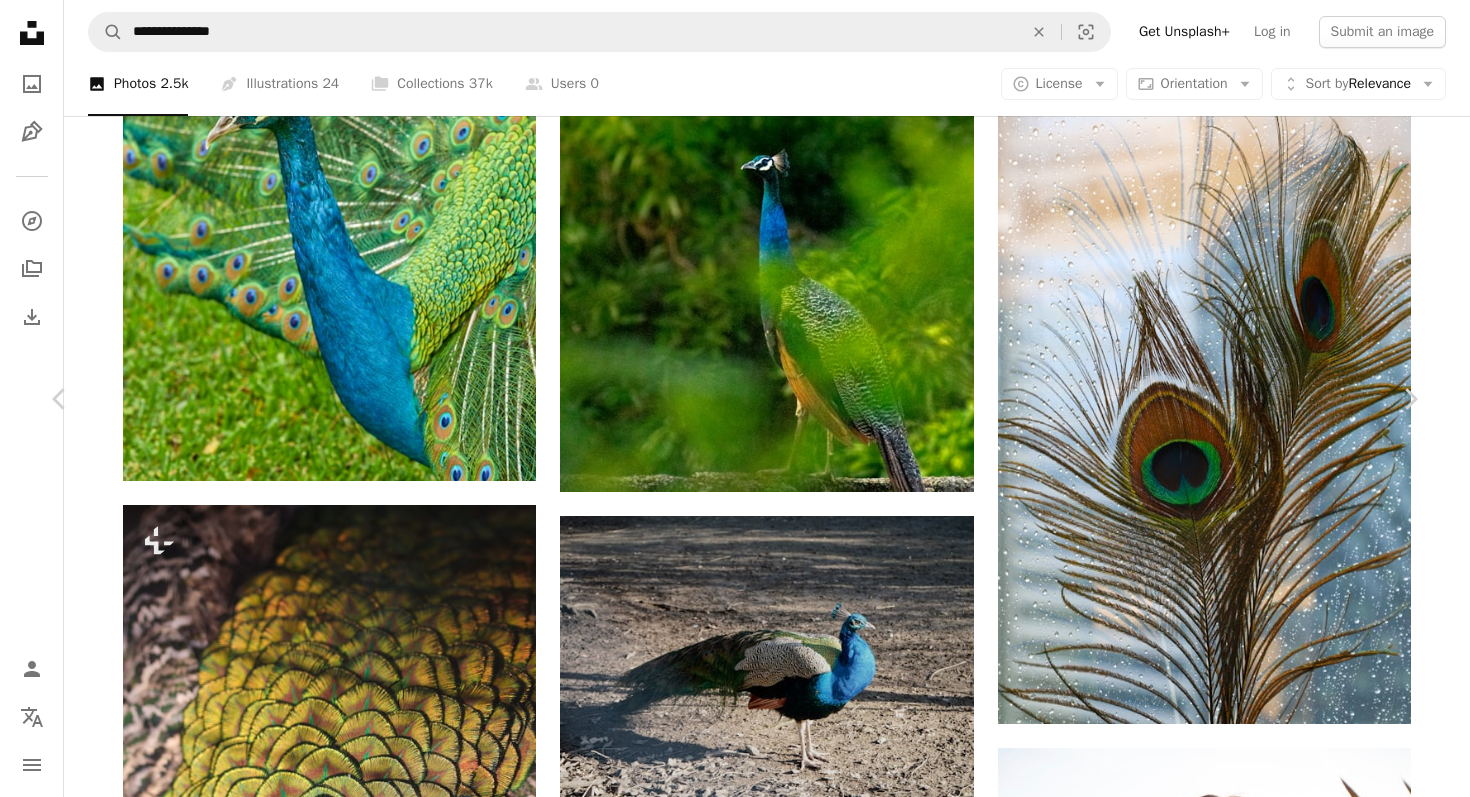 click on "Download free" at bounding box center (1221, 4966) 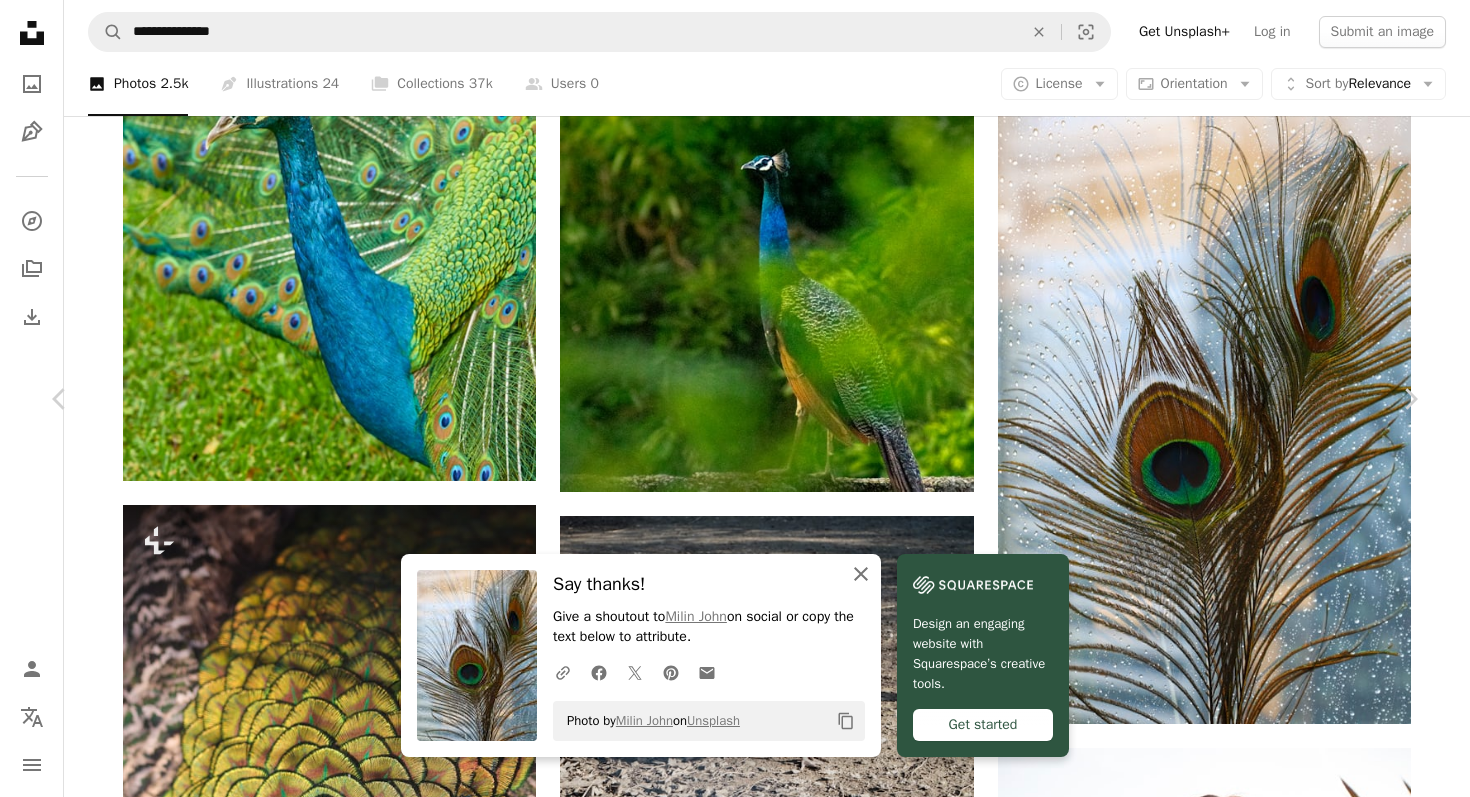click on "An X shape" 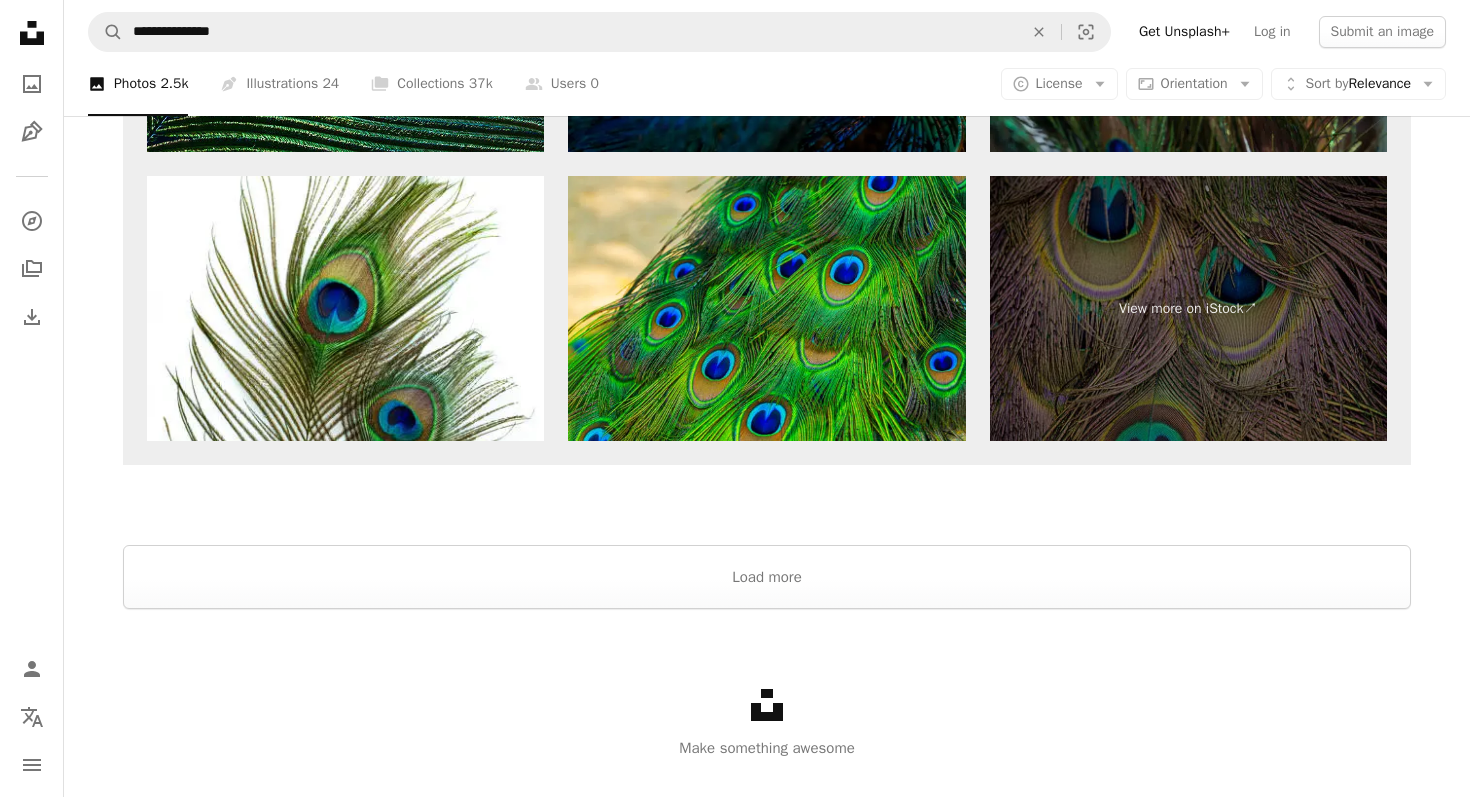 scroll, scrollTop: 8120, scrollLeft: 0, axis: vertical 